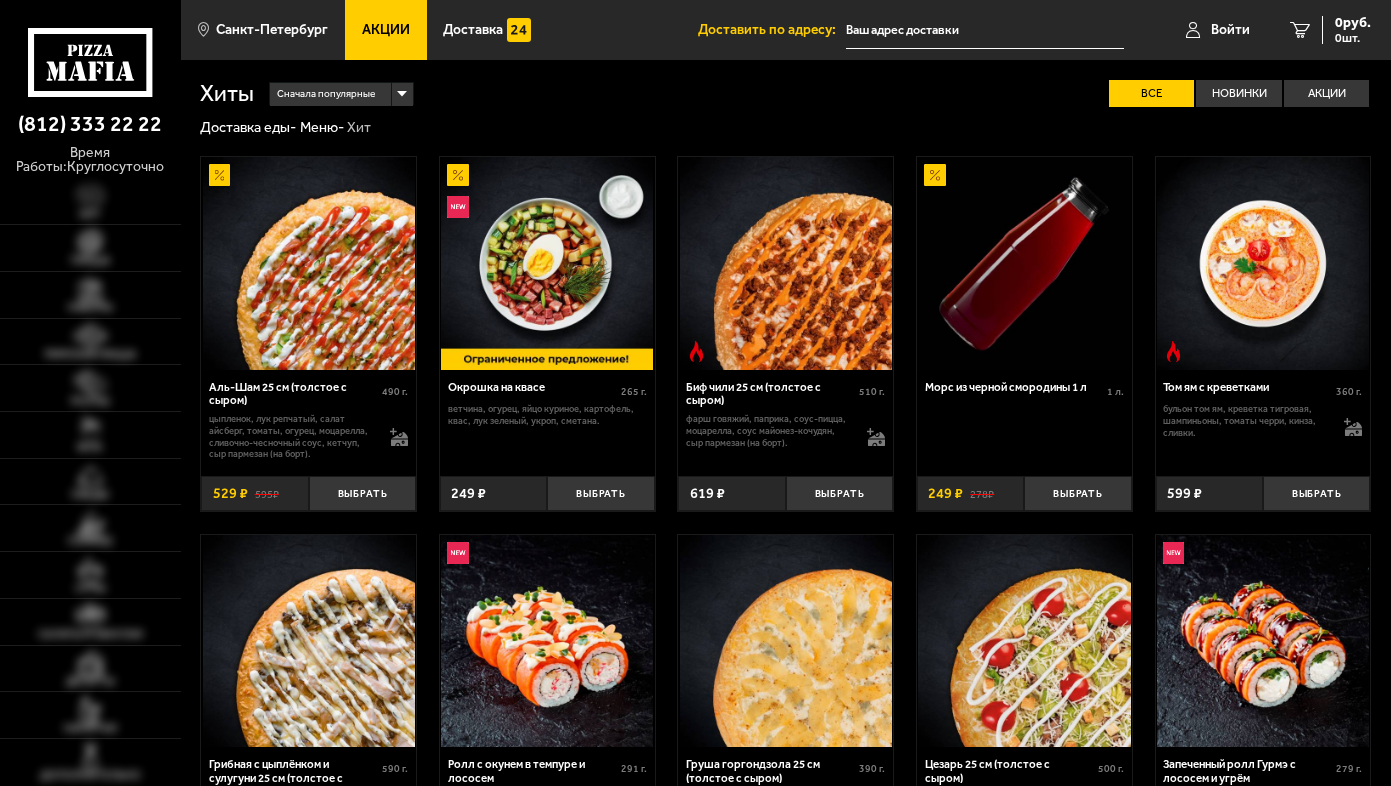 scroll, scrollTop: 0, scrollLeft: 0, axis: both 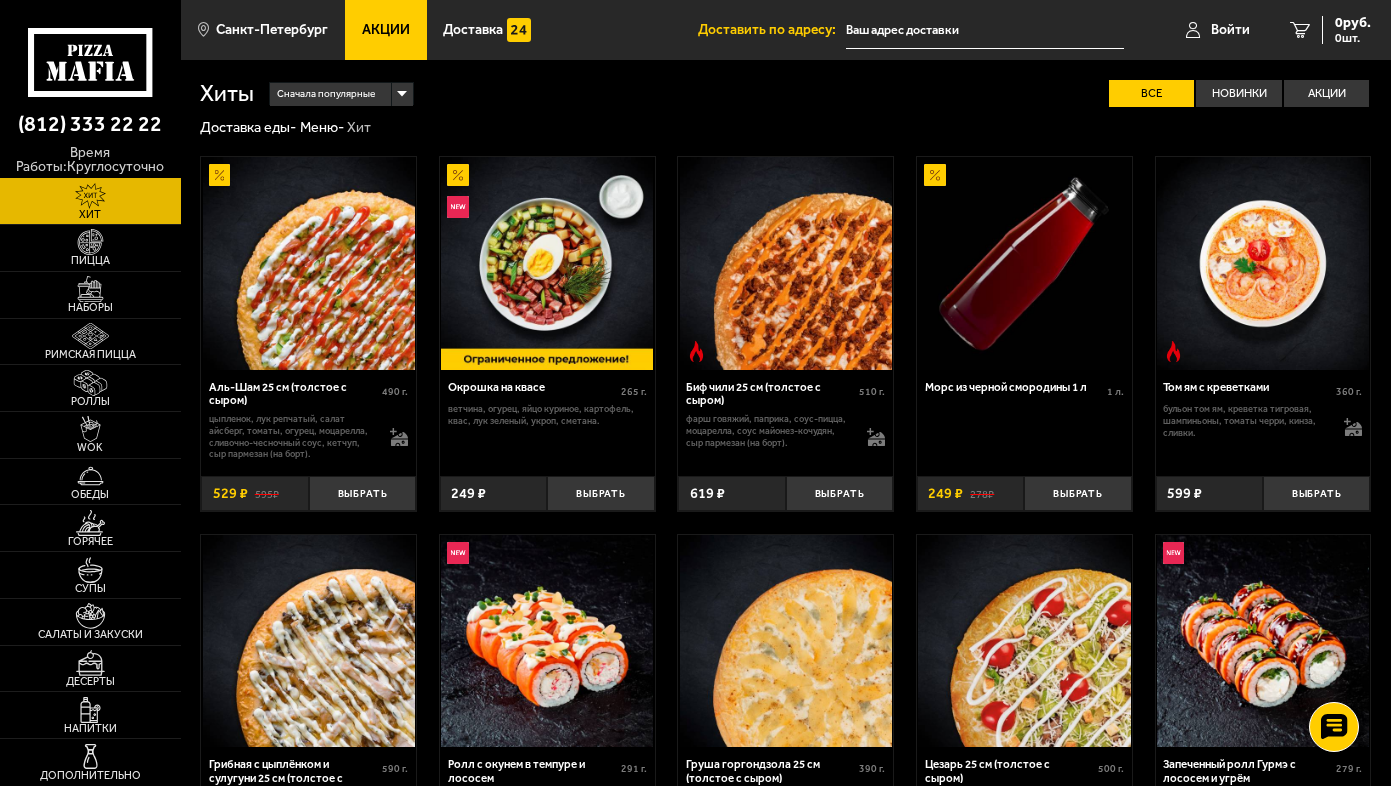 type on "[STREET], [BUILDING_NUMBER], [ENTRANCE]" 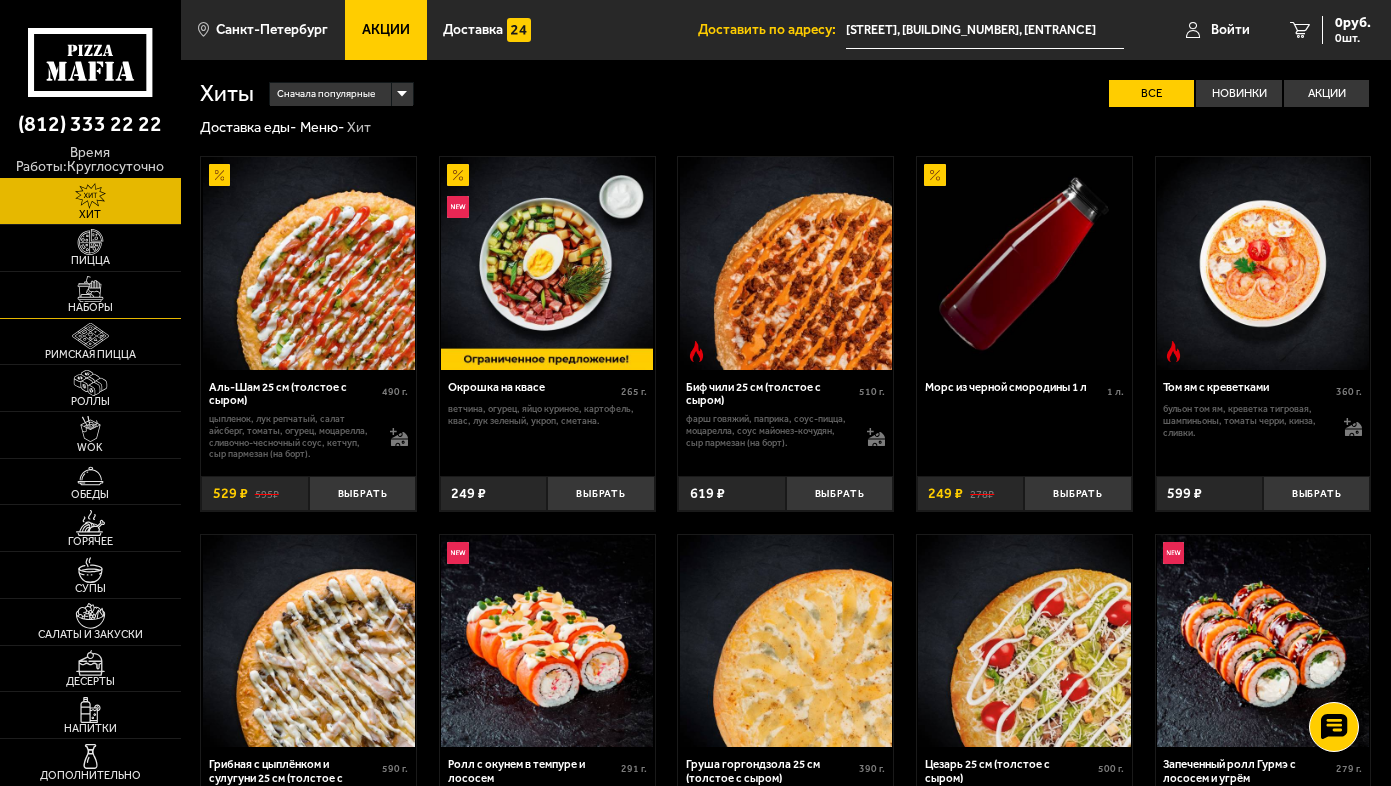 click at bounding box center [91, 289] 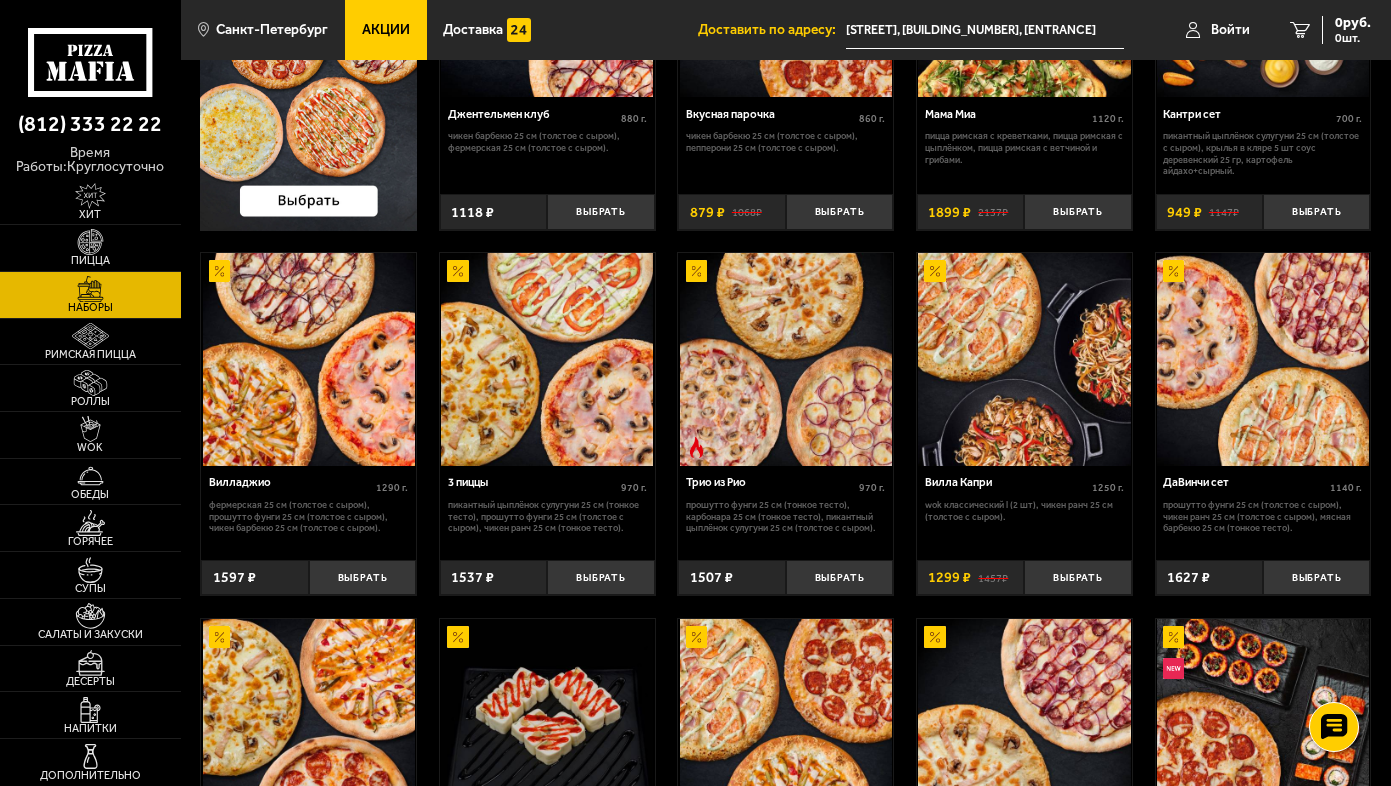 scroll, scrollTop: 300, scrollLeft: 0, axis: vertical 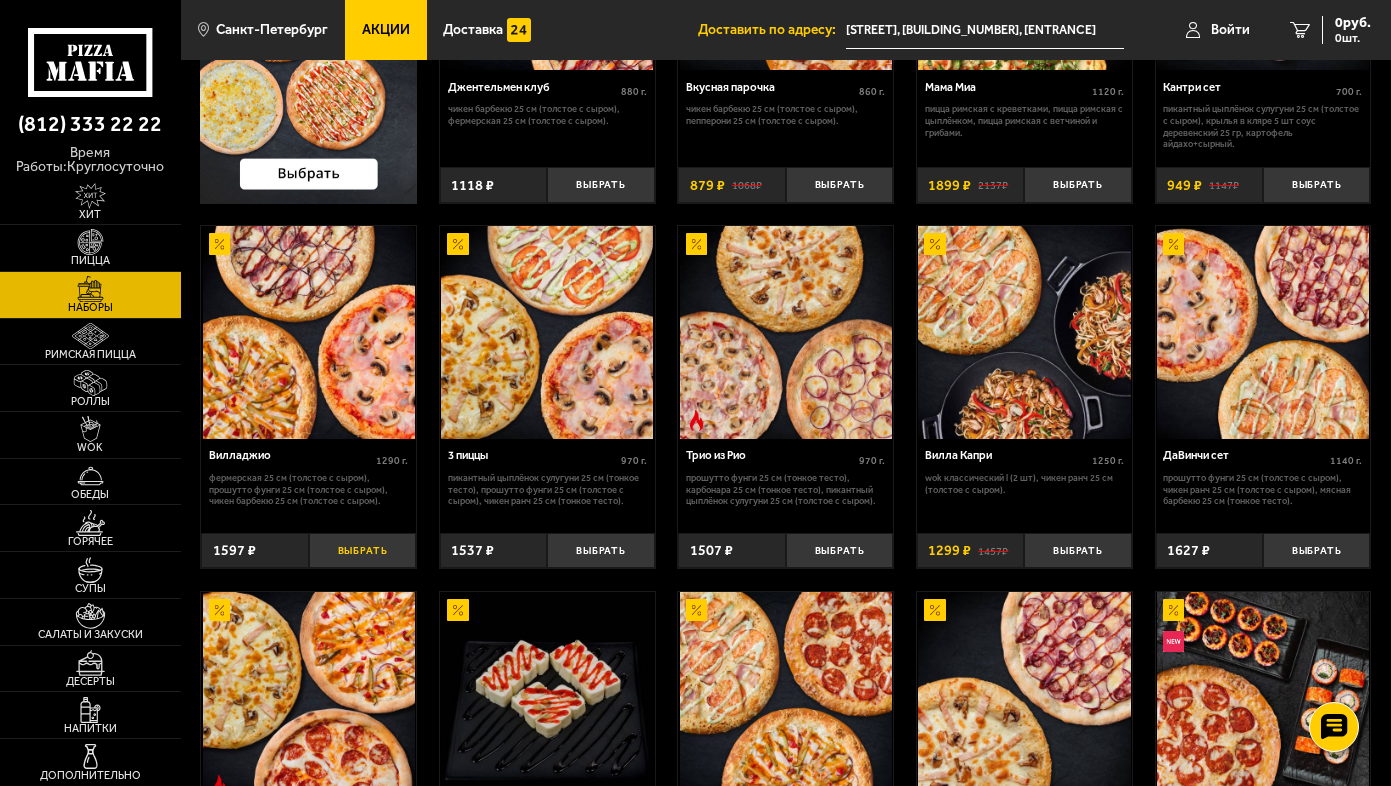 click on "Выбрать" at bounding box center (362, 550) 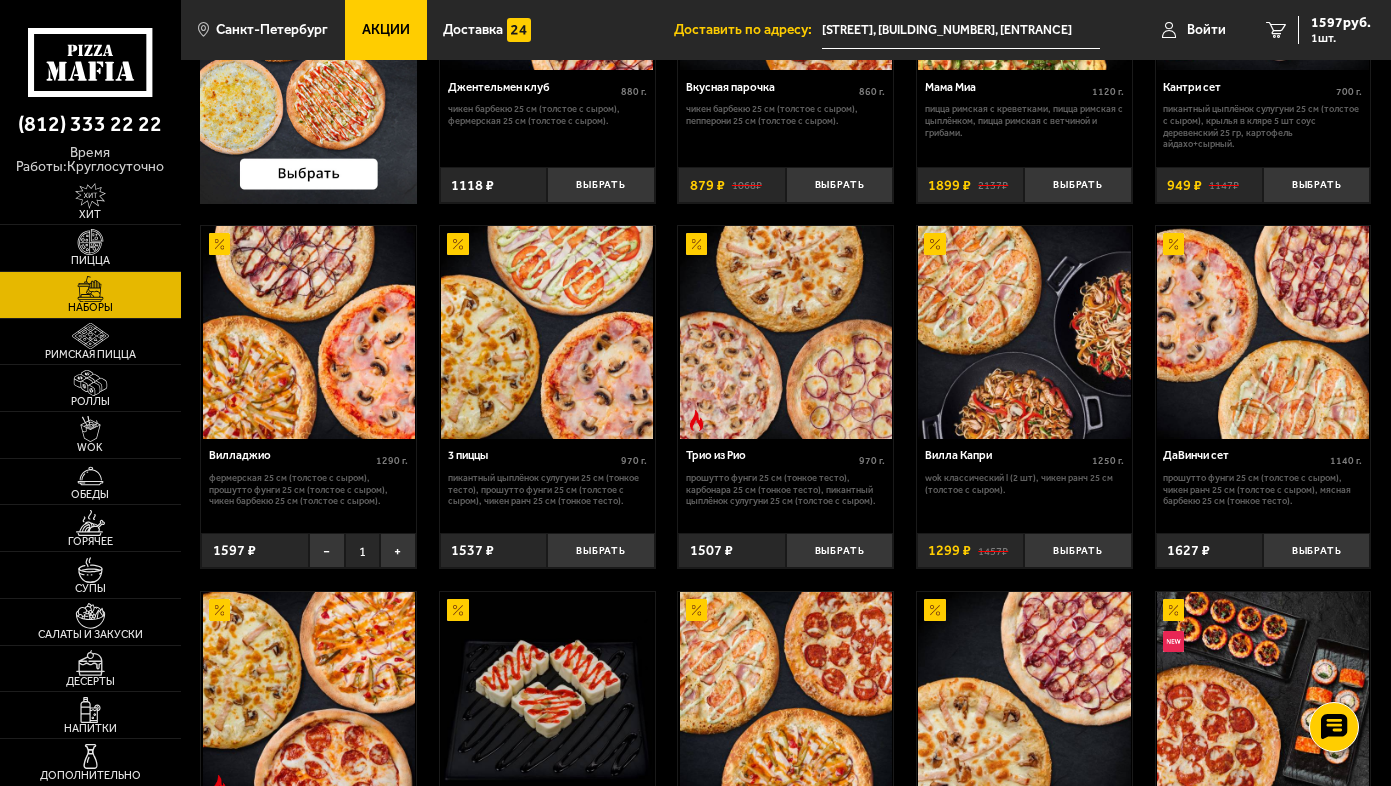 click on "[PRODUCT_NAME] 1290   г . [STREET] 25 см (толстое с сыром), Прошутто Фунги 25 см (толстое с сыром), Чикен Барбекю 25 см (толстое с сыром)." at bounding box center (308, 480) 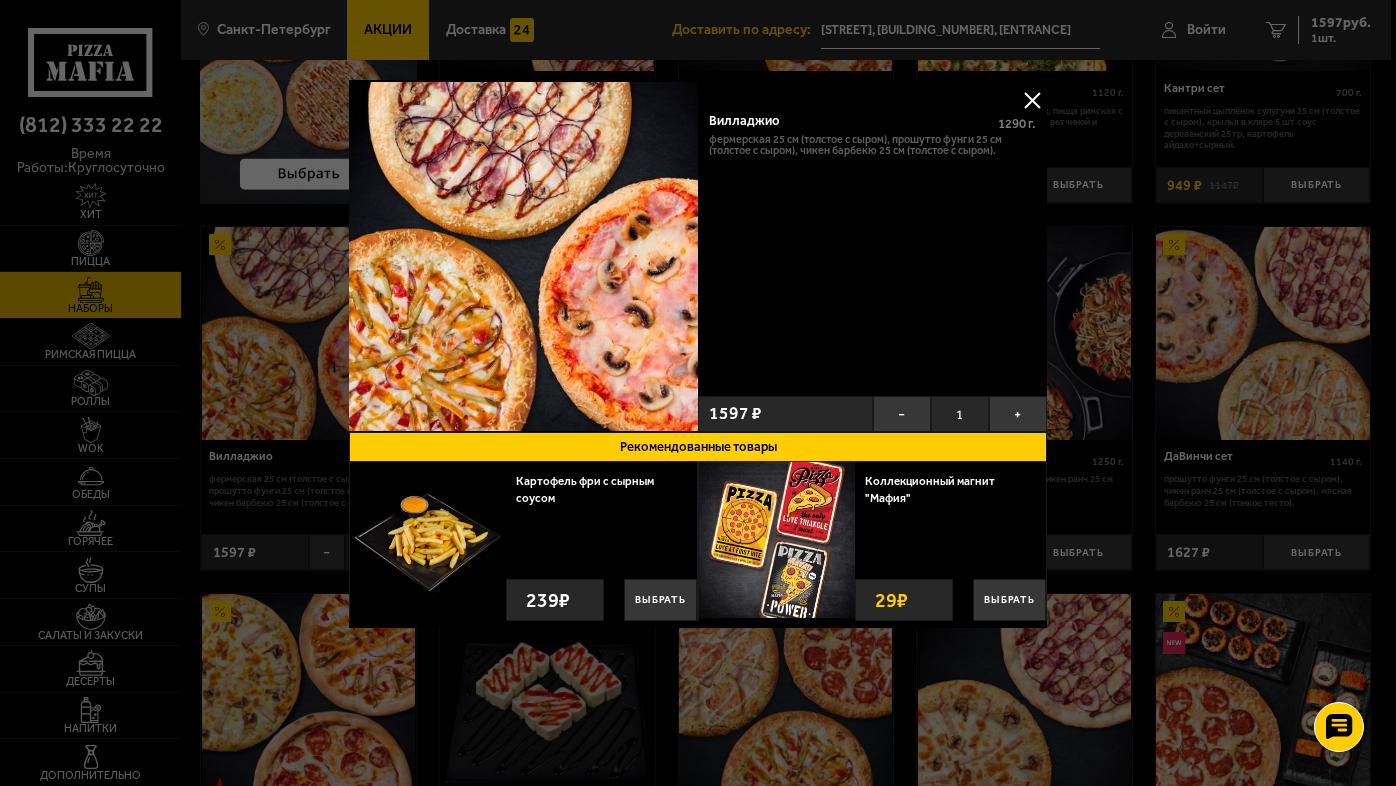 click at bounding box center [698, 393] 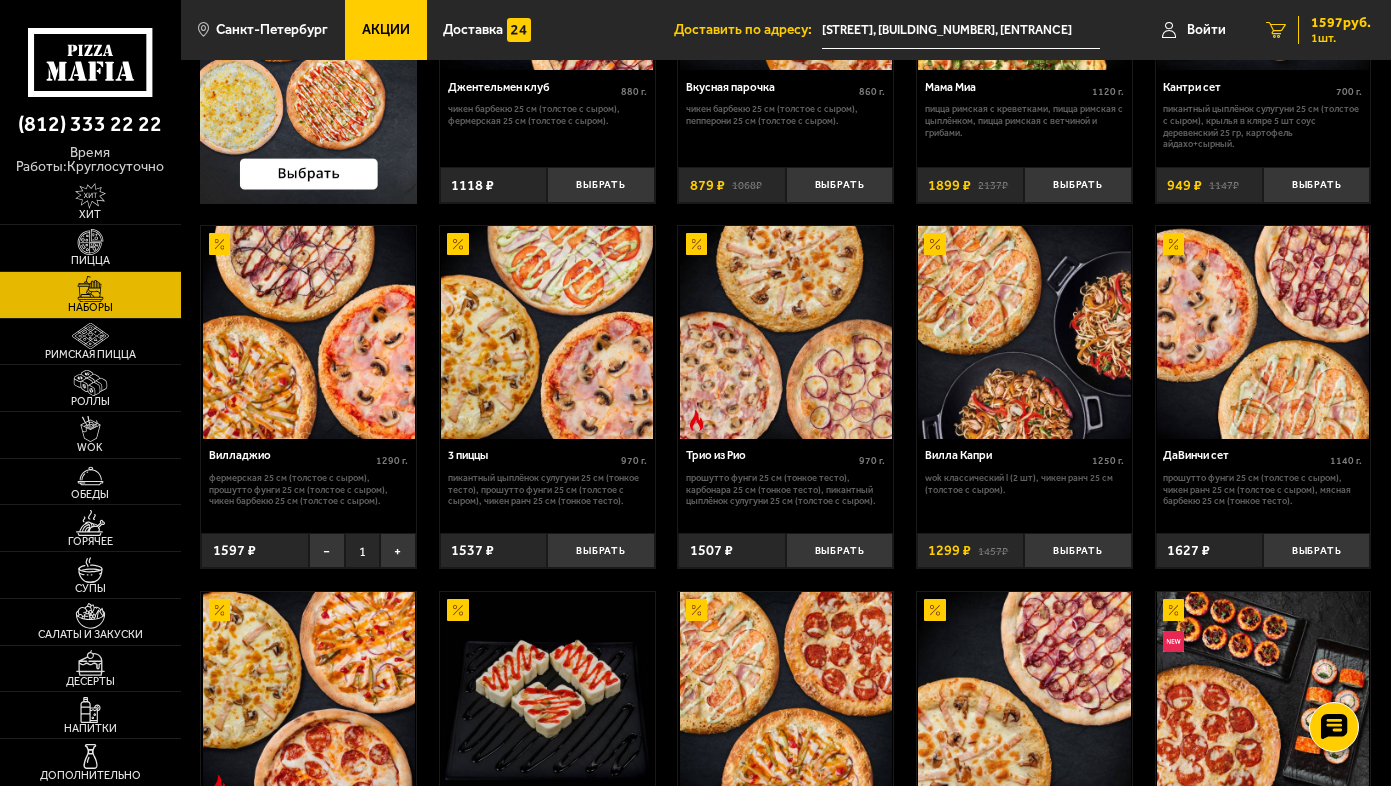 click on "1597  руб." at bounding box center [1341, 23] 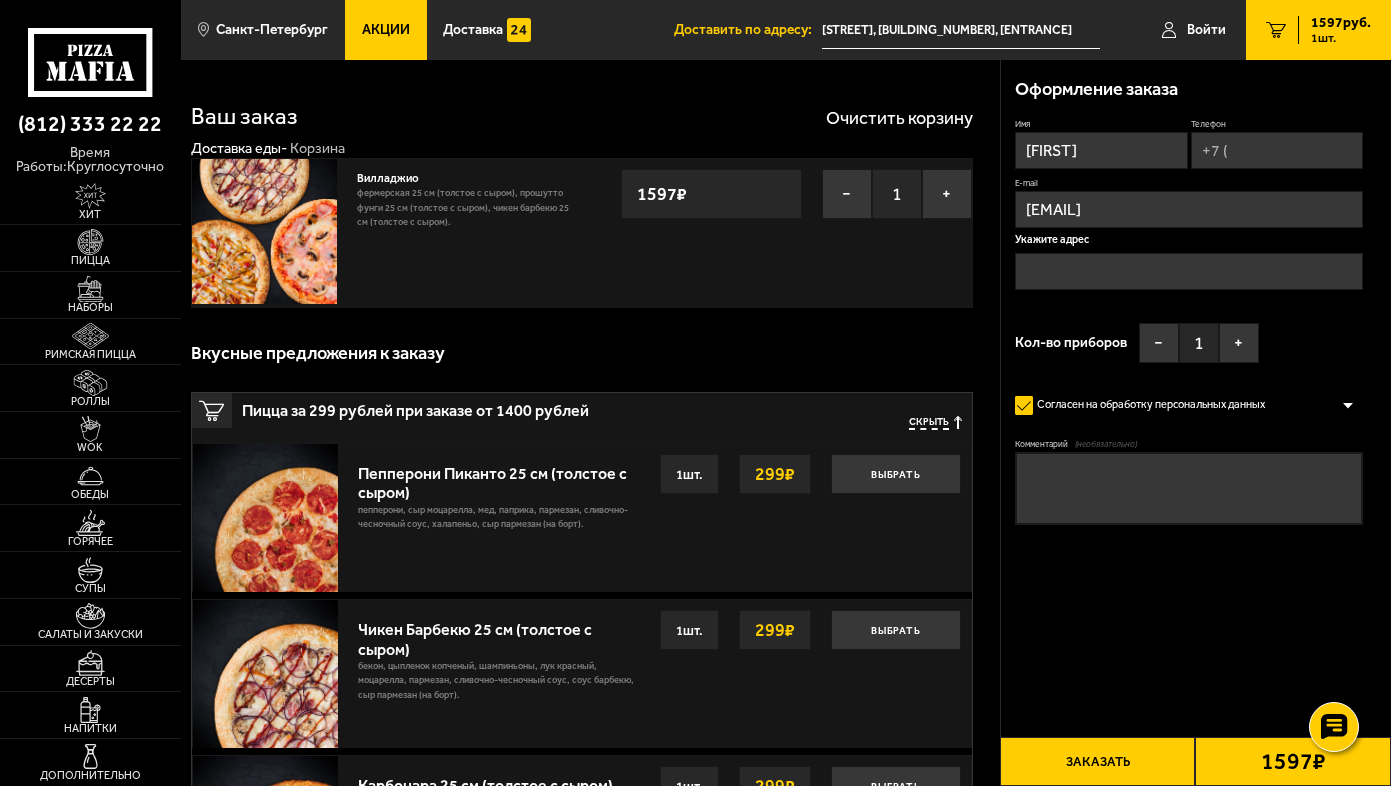type on "[STREET], [BUILDING_NUMBER], [ENTRANCE]" 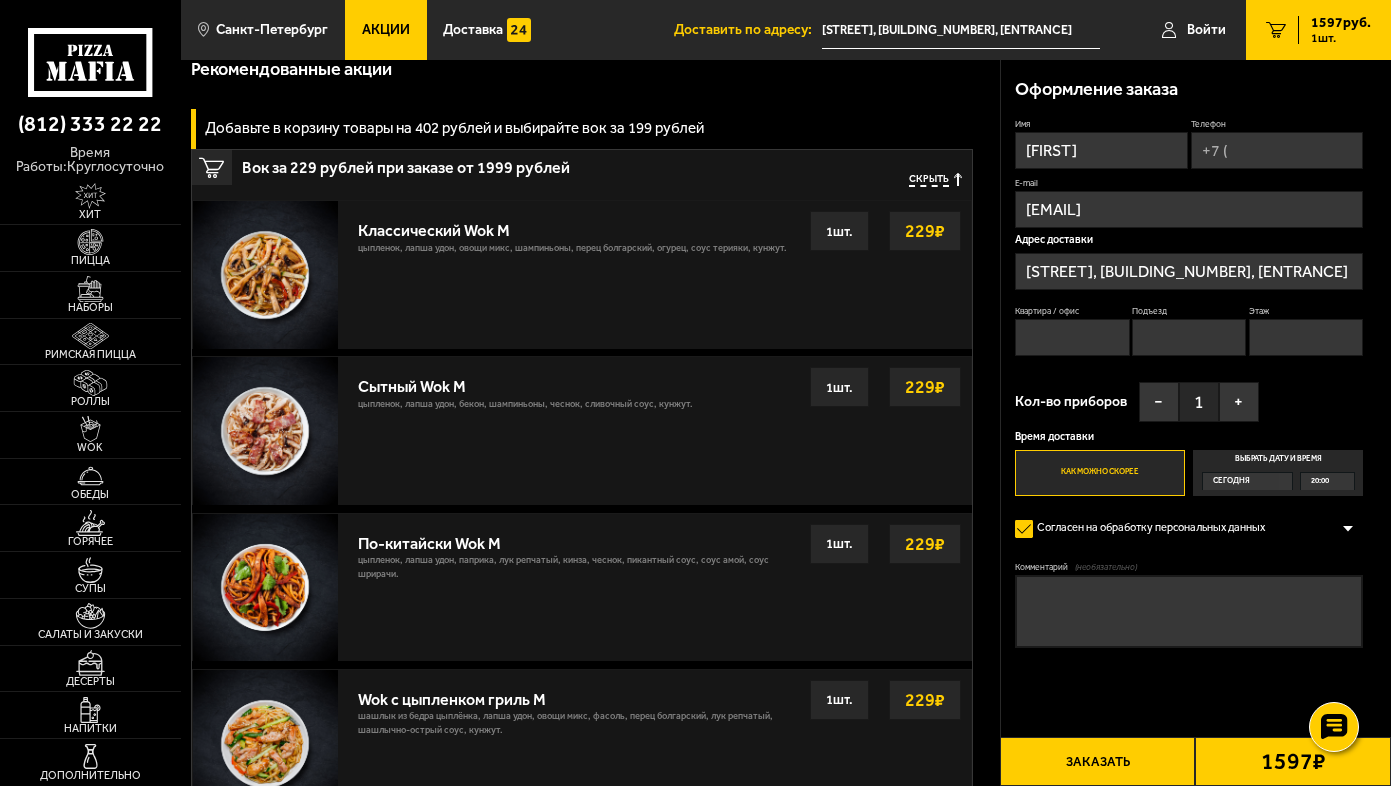 scroll, scrollTop: 900, scrollLeft: 0, axis: vertical 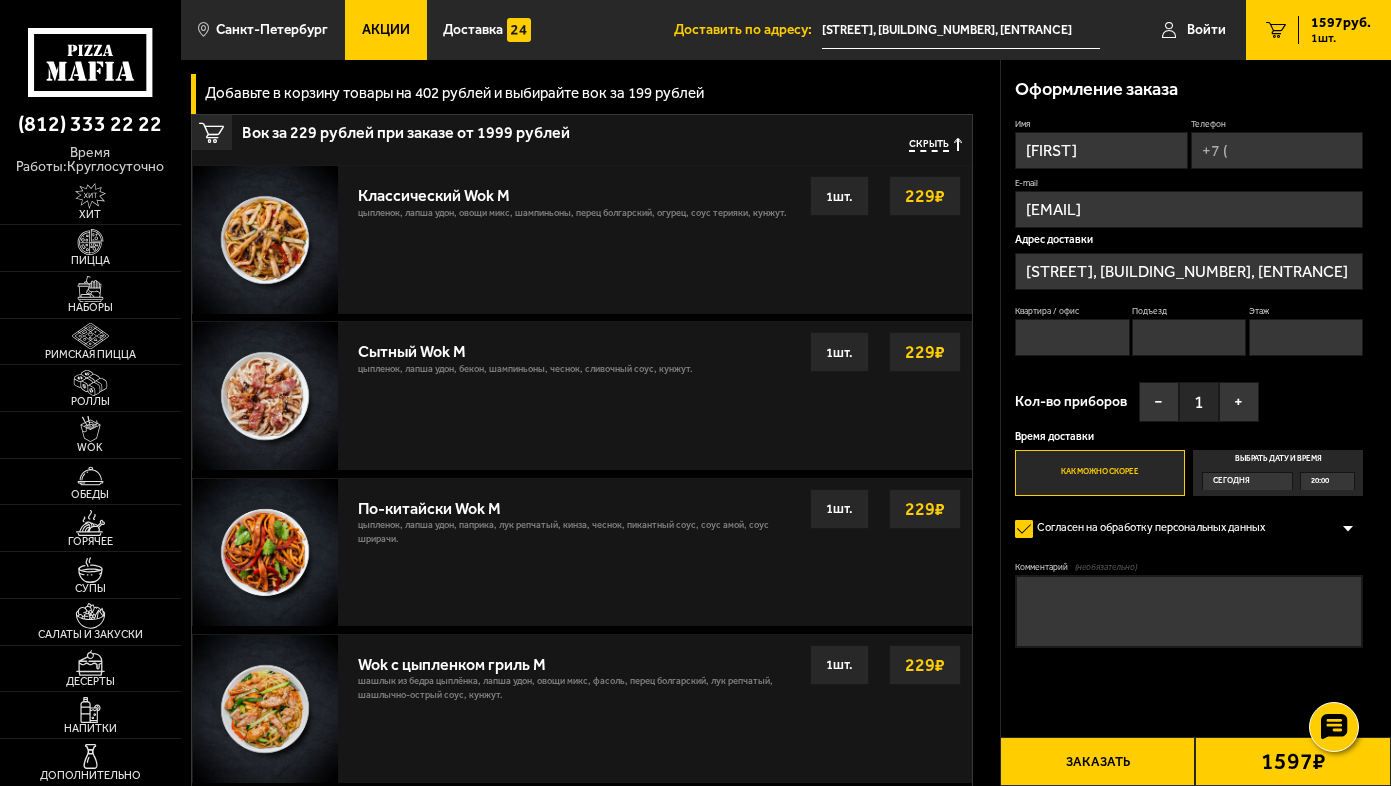 click on "Квартира / офис" at bounding box center [1072, 337] 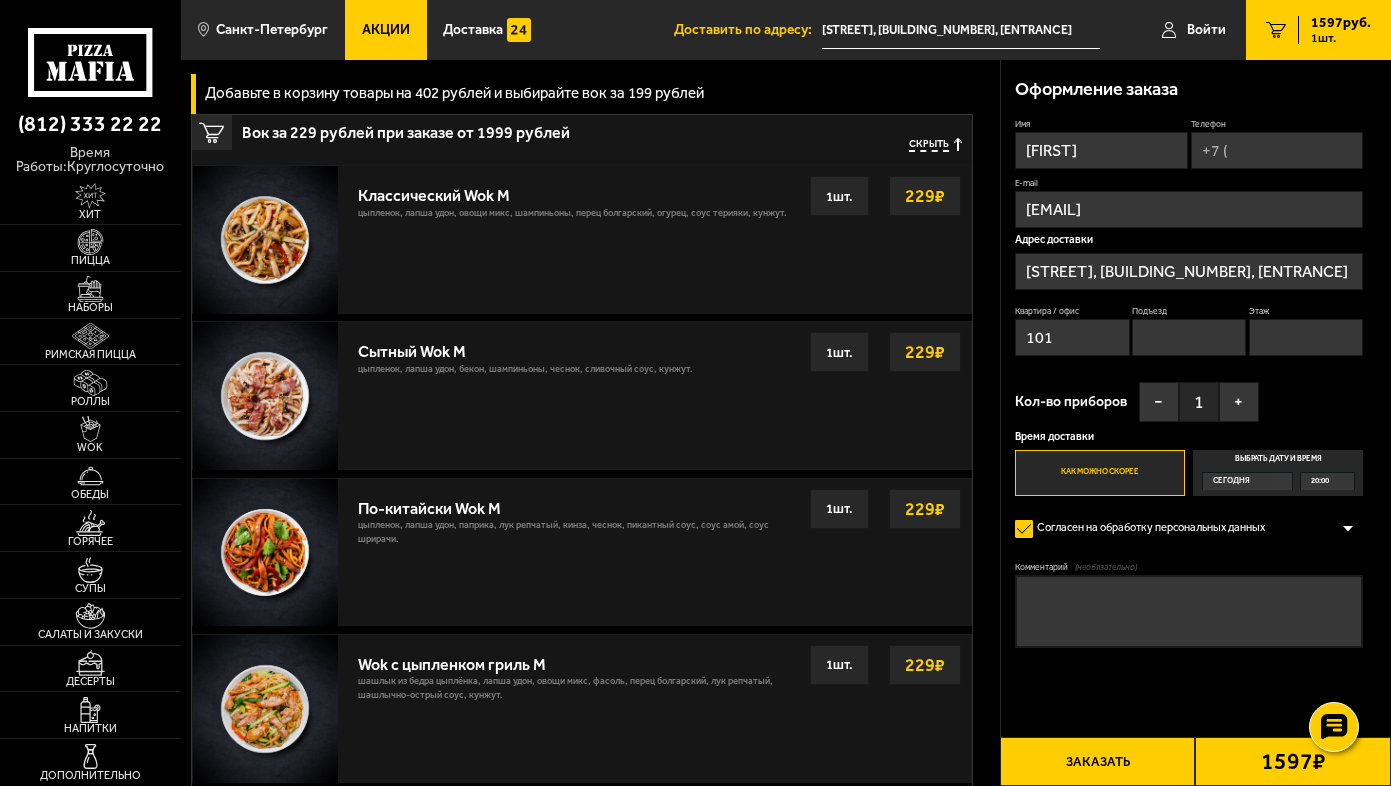 type on "101" 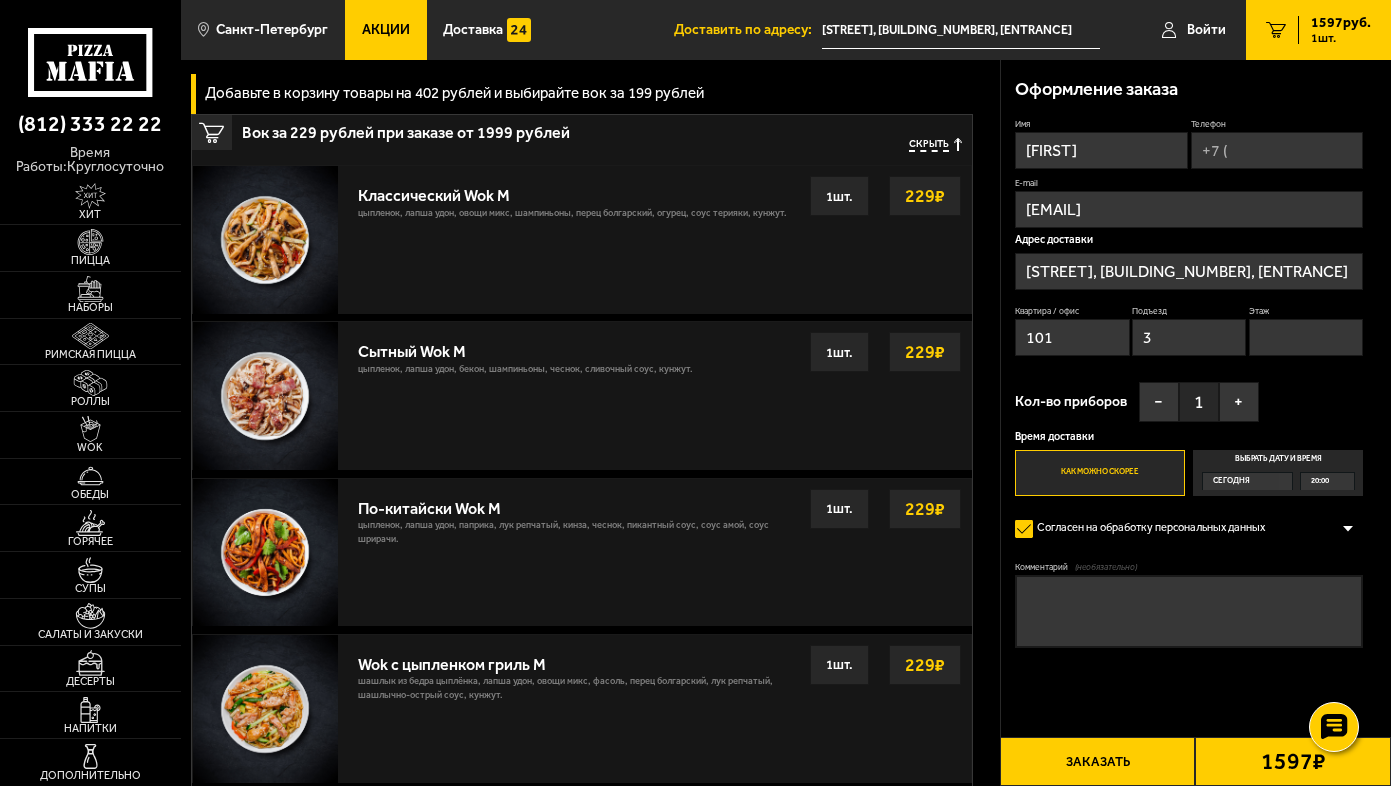 type on "3" 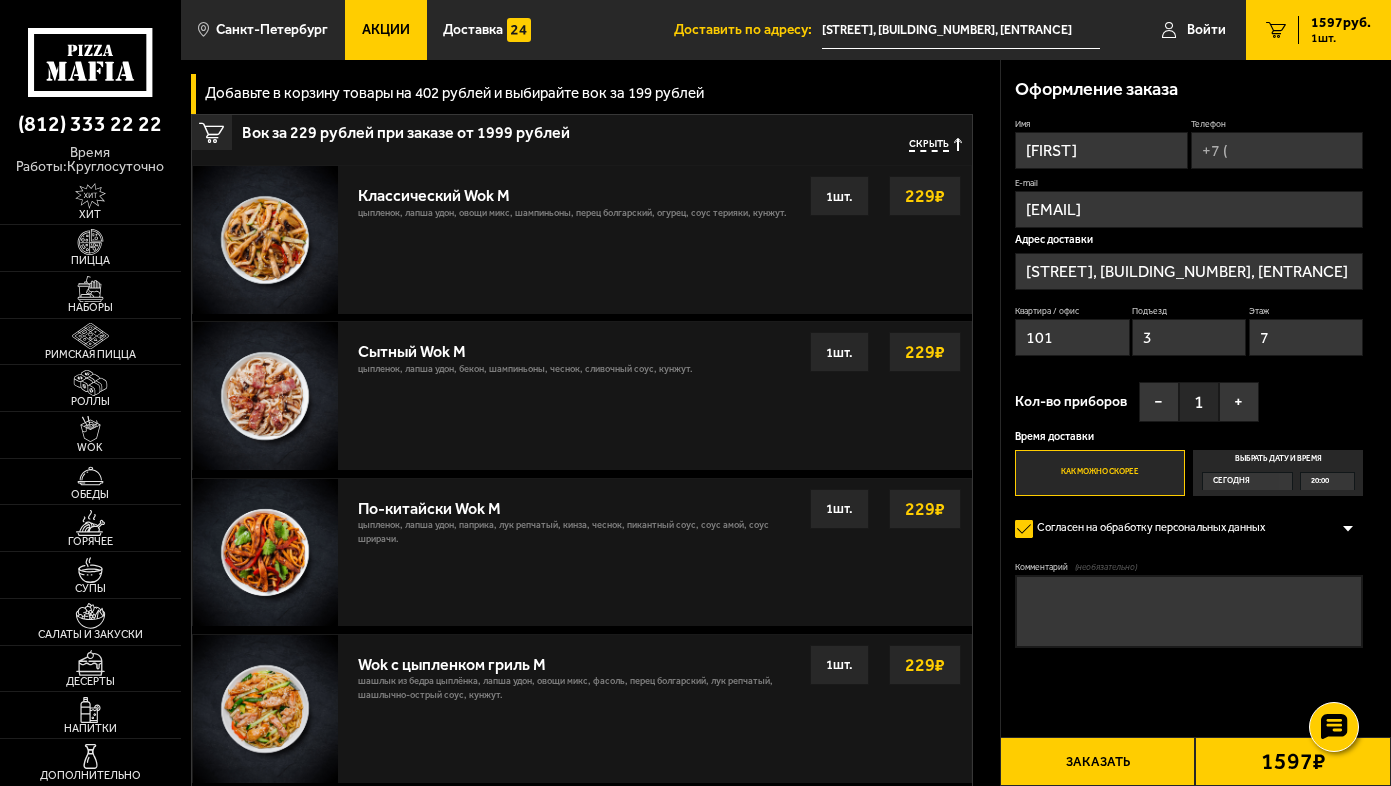 type on "7" 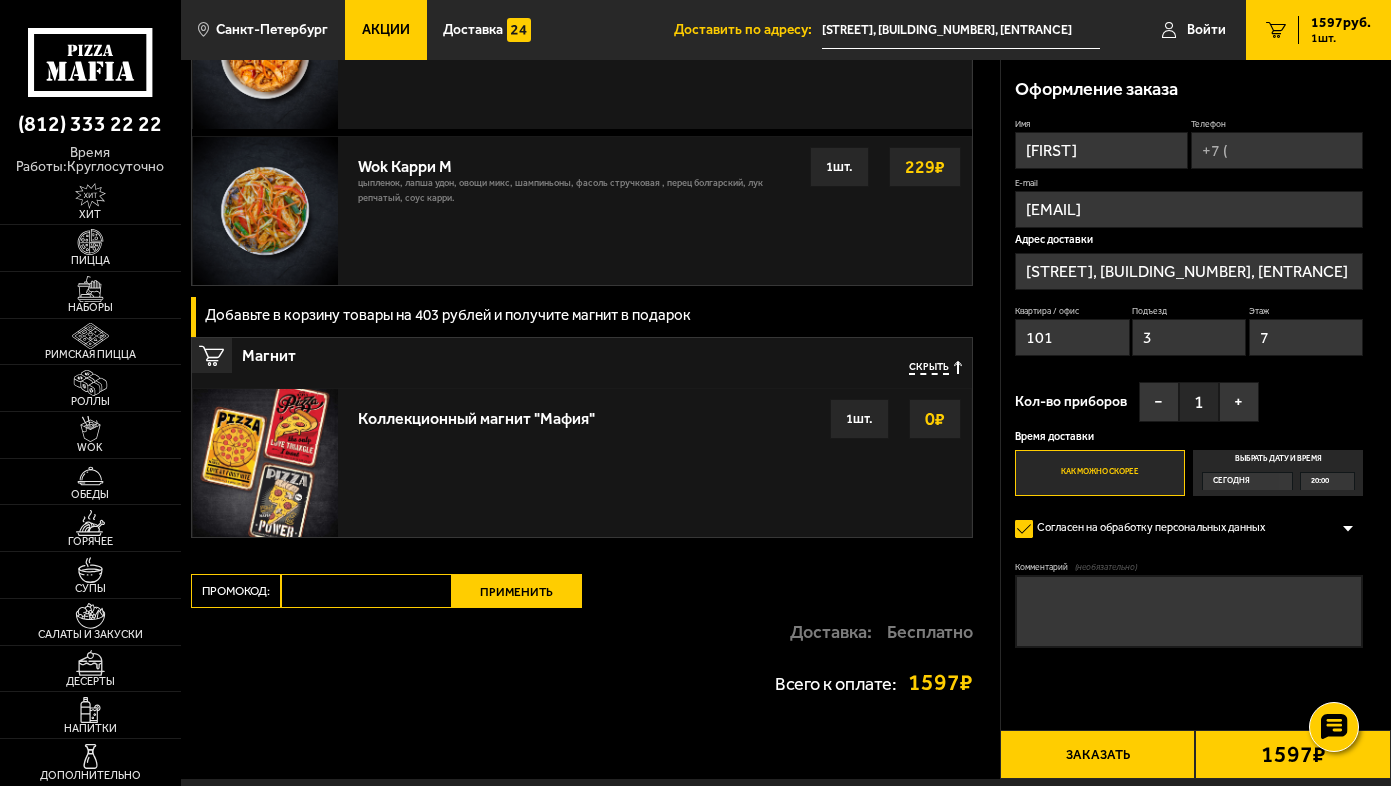 scroll, scrollTop: 1856, scrollLeft: 0, axis: vertical 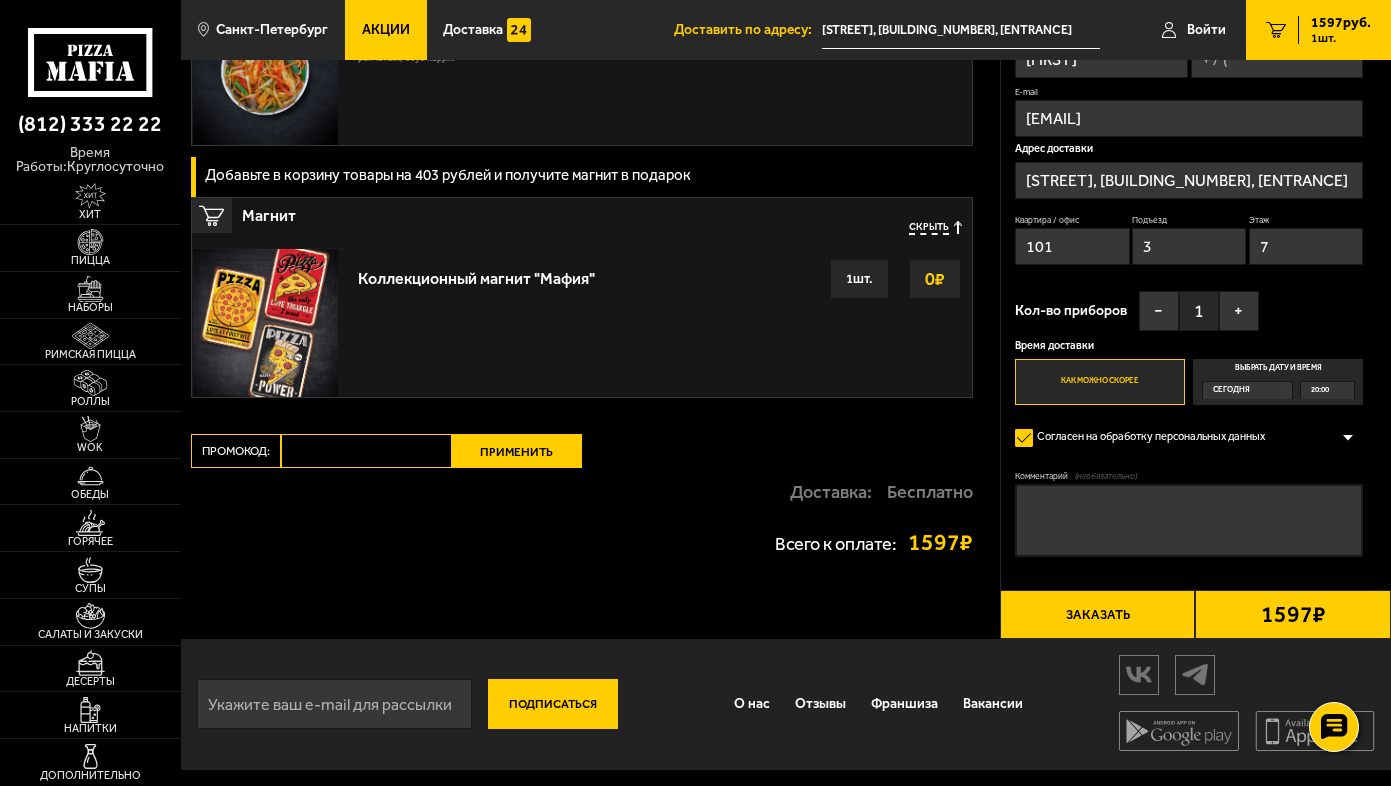 click on "Промокод:" at bounding box center [366, 451] 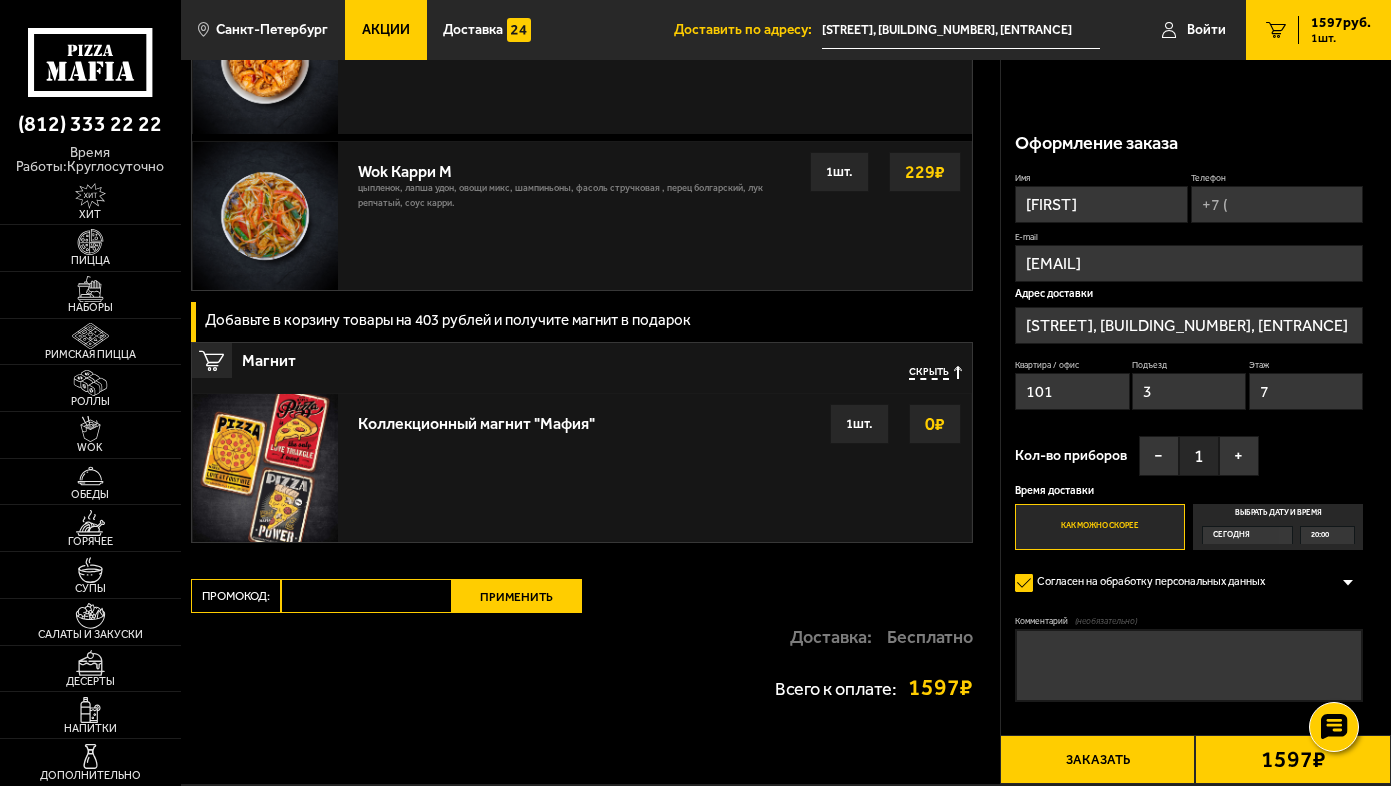 scroll, scrollTop: 1856, scrollLeft: 0, axis: vertical 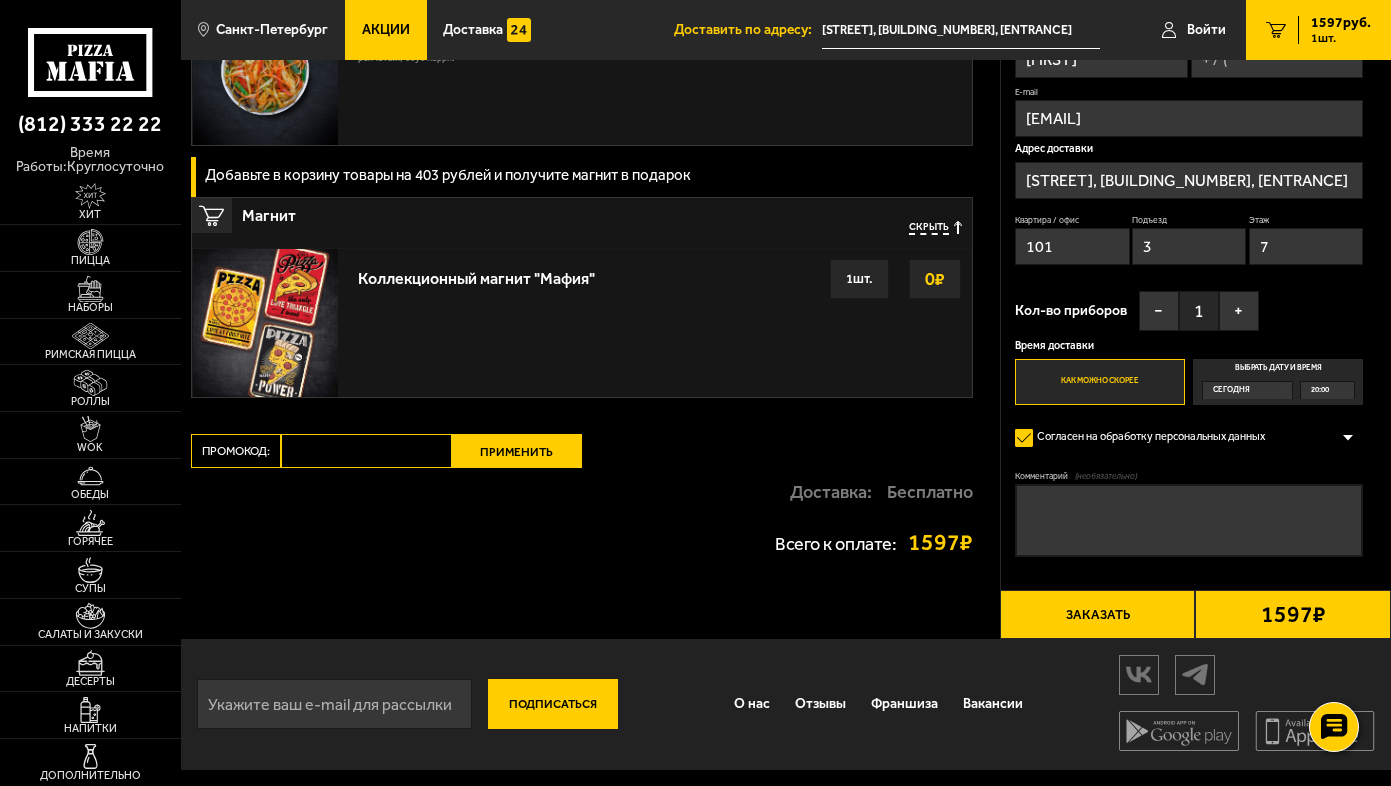 click on "Промокод:" at bounding box center [366, 451] 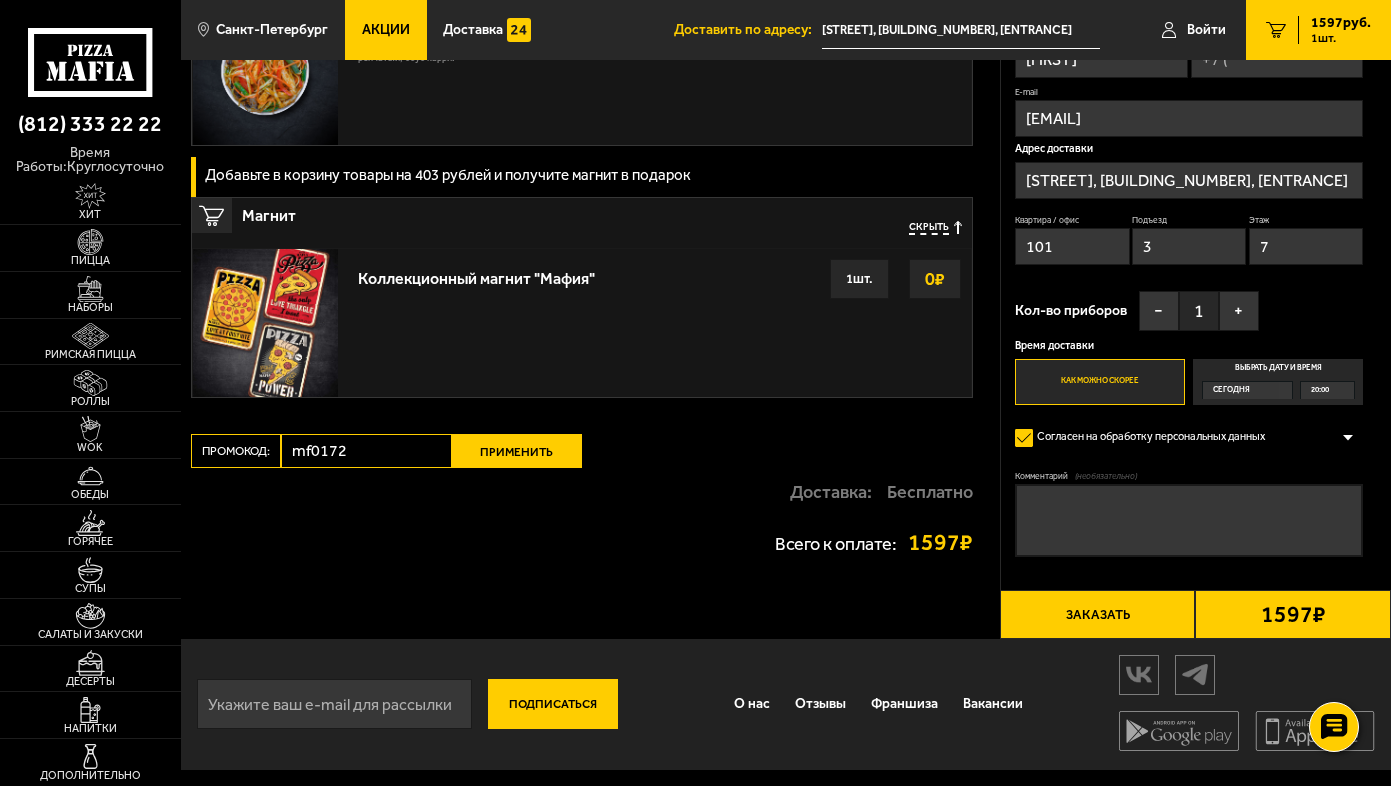 type on "mf0172" 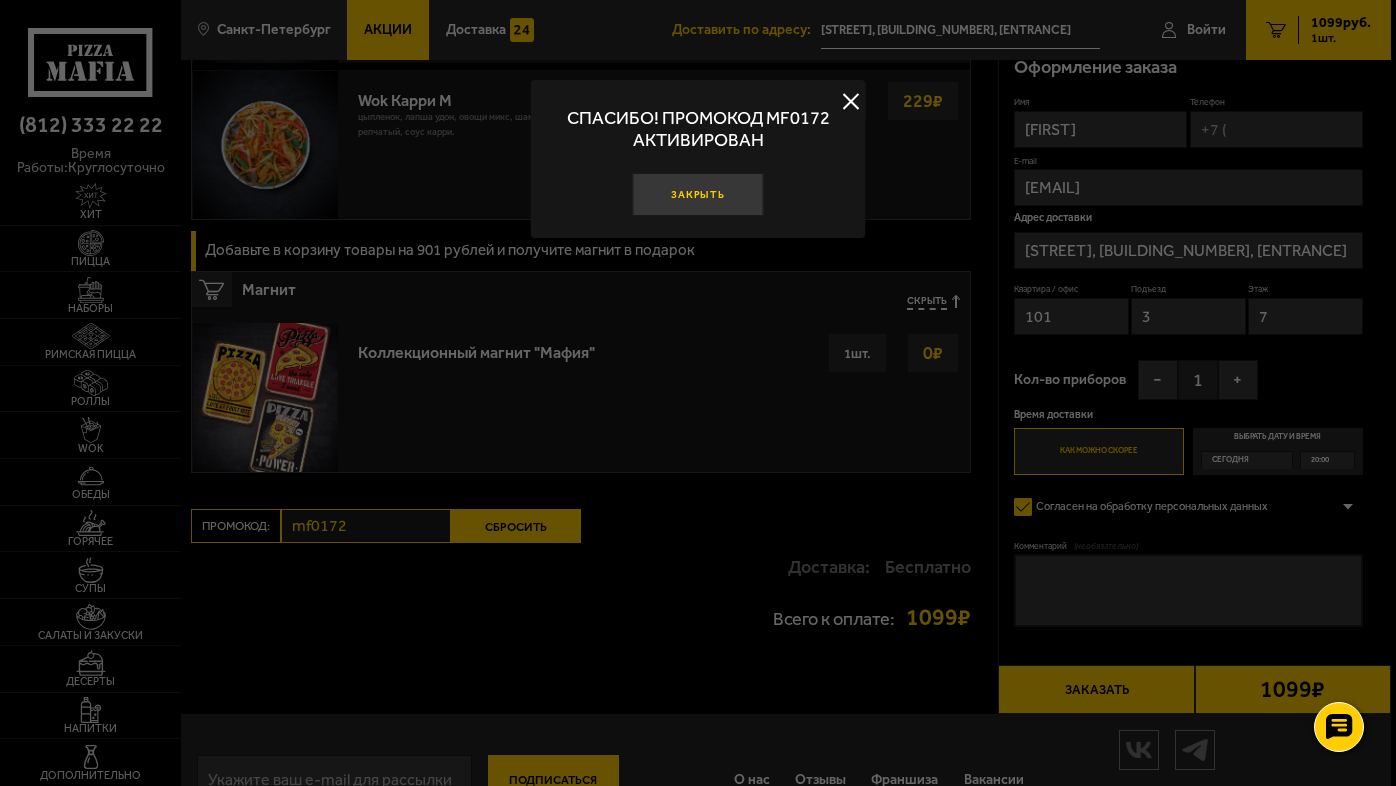 click on "Закрыть" at bounding box center [698, 195] 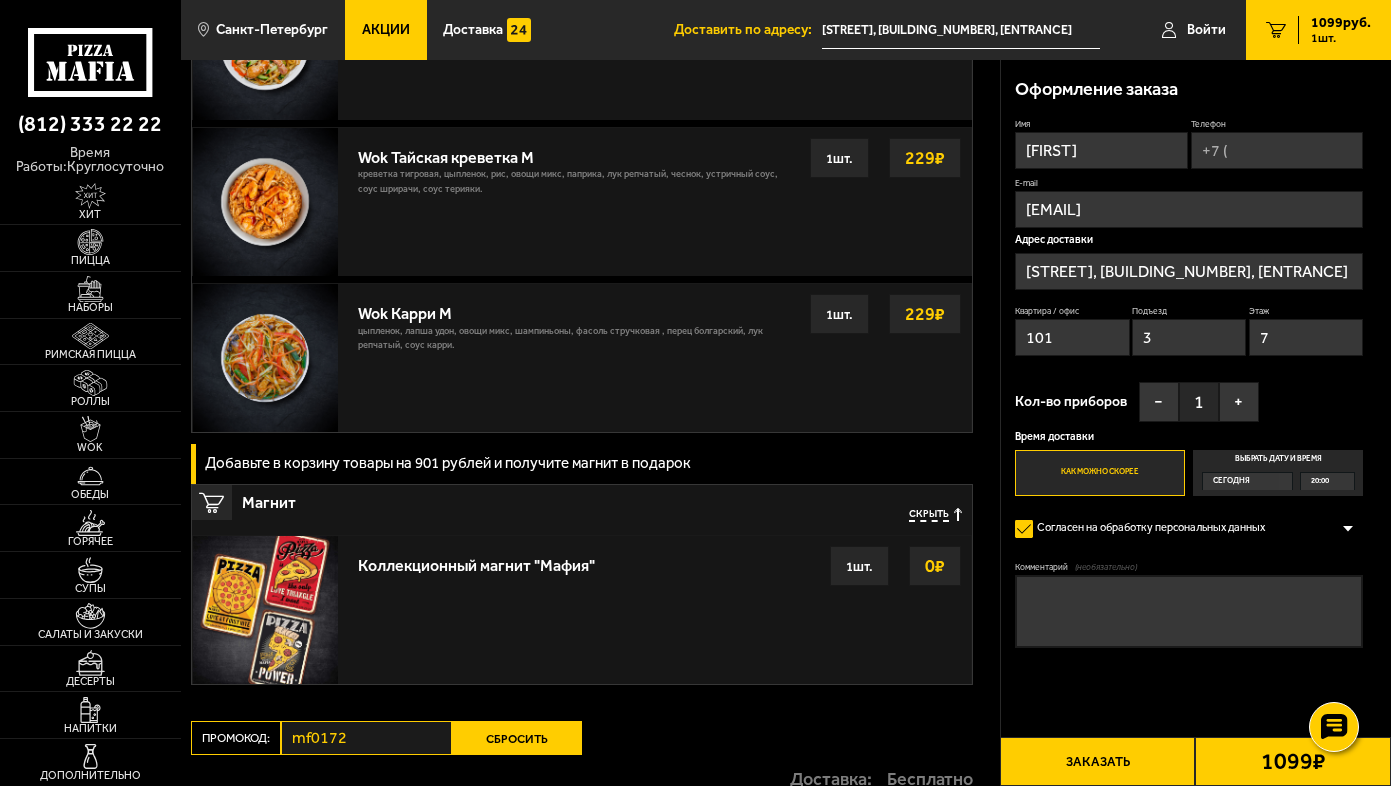 scroll, scrollTop: 1184, scrollLeft: 0, axis: vertical 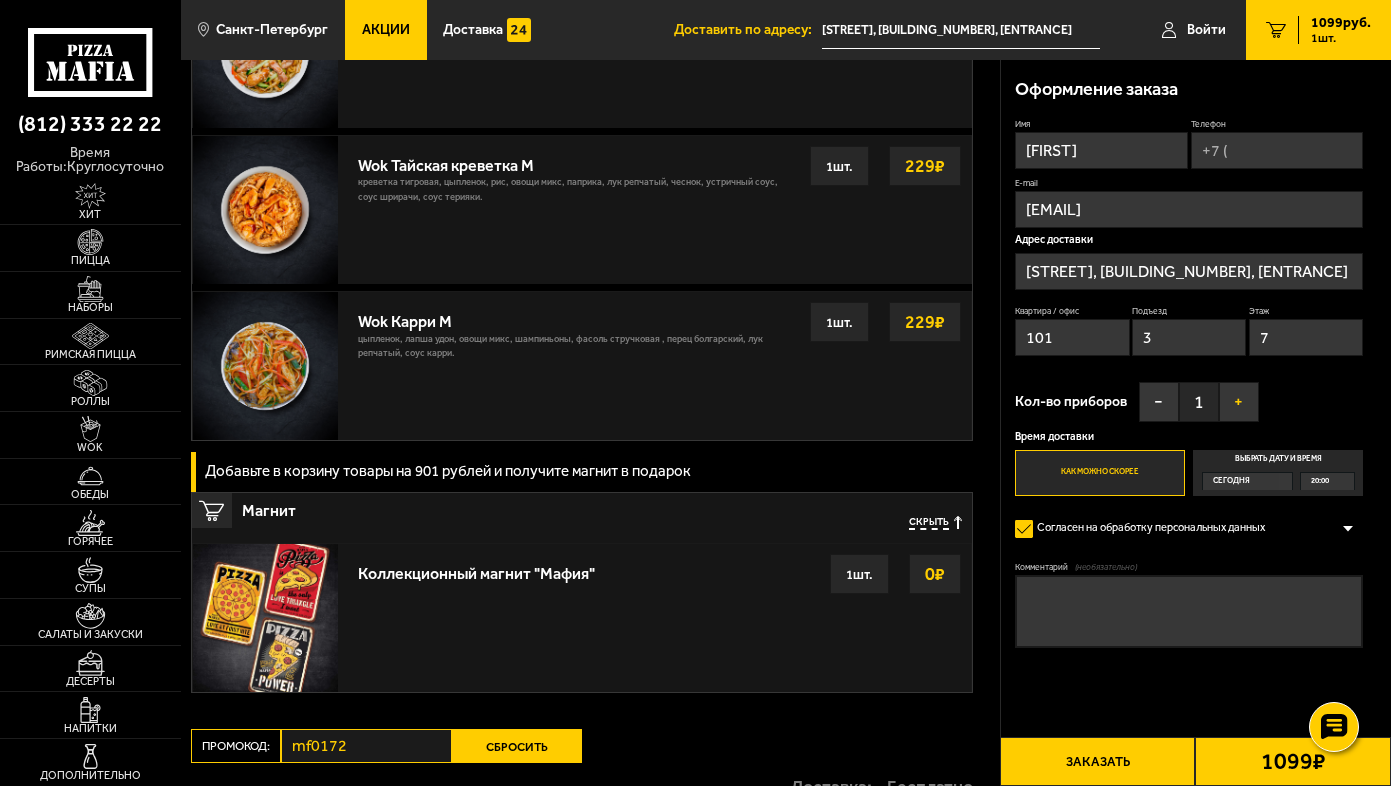 click on "+" at bounding box center (1239, 402) 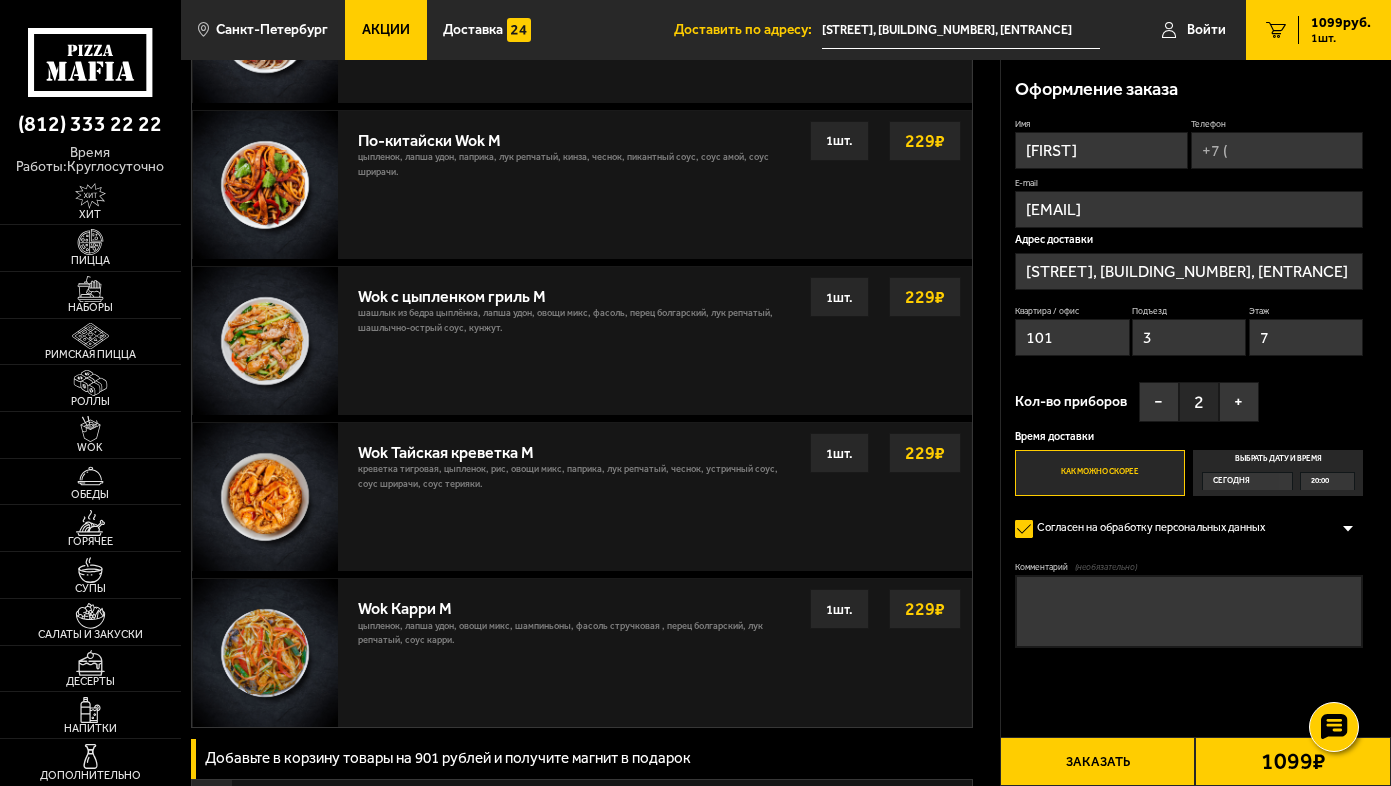 scroll, scrollTop: 884, scrollLeft: 0, axis: vertical 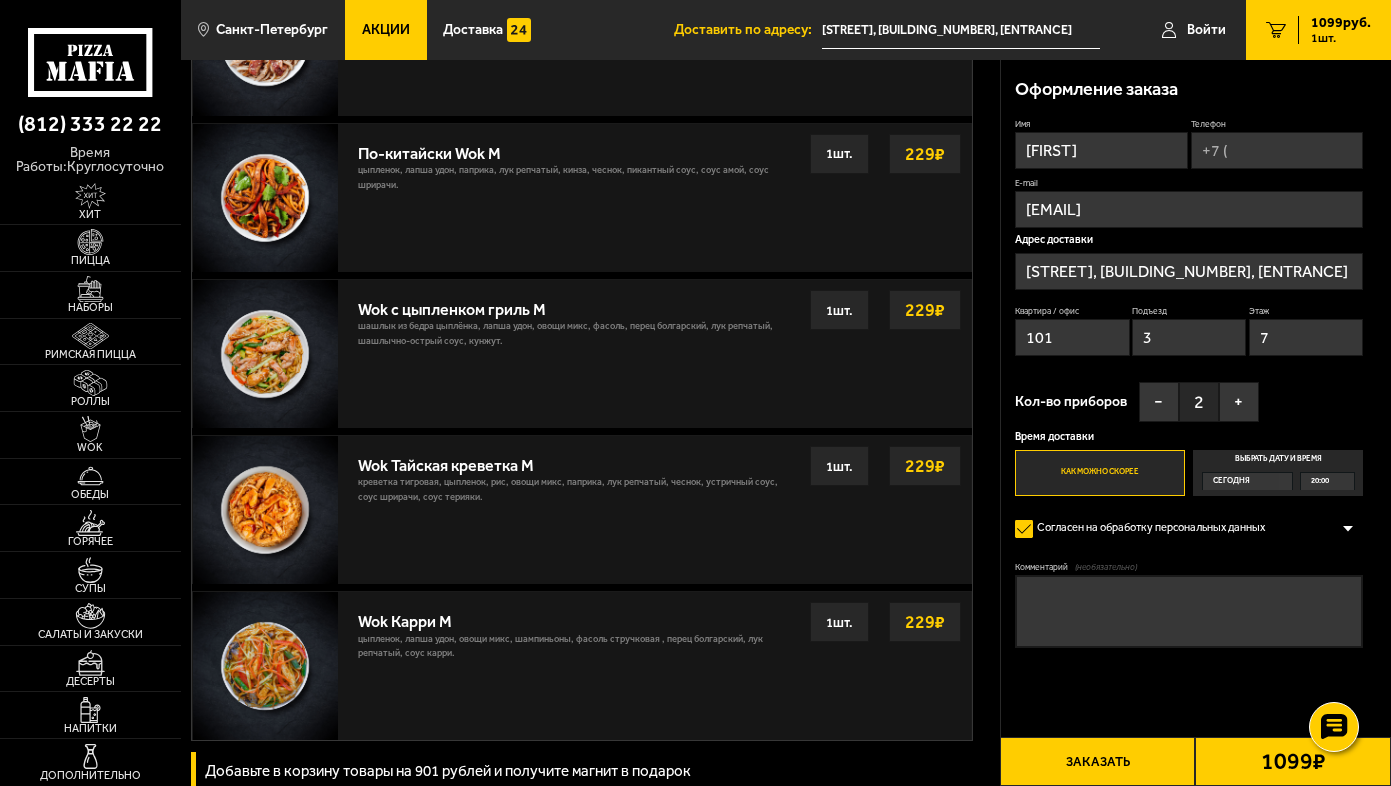 click on "Телефон" at bounding box center (1277, 150) 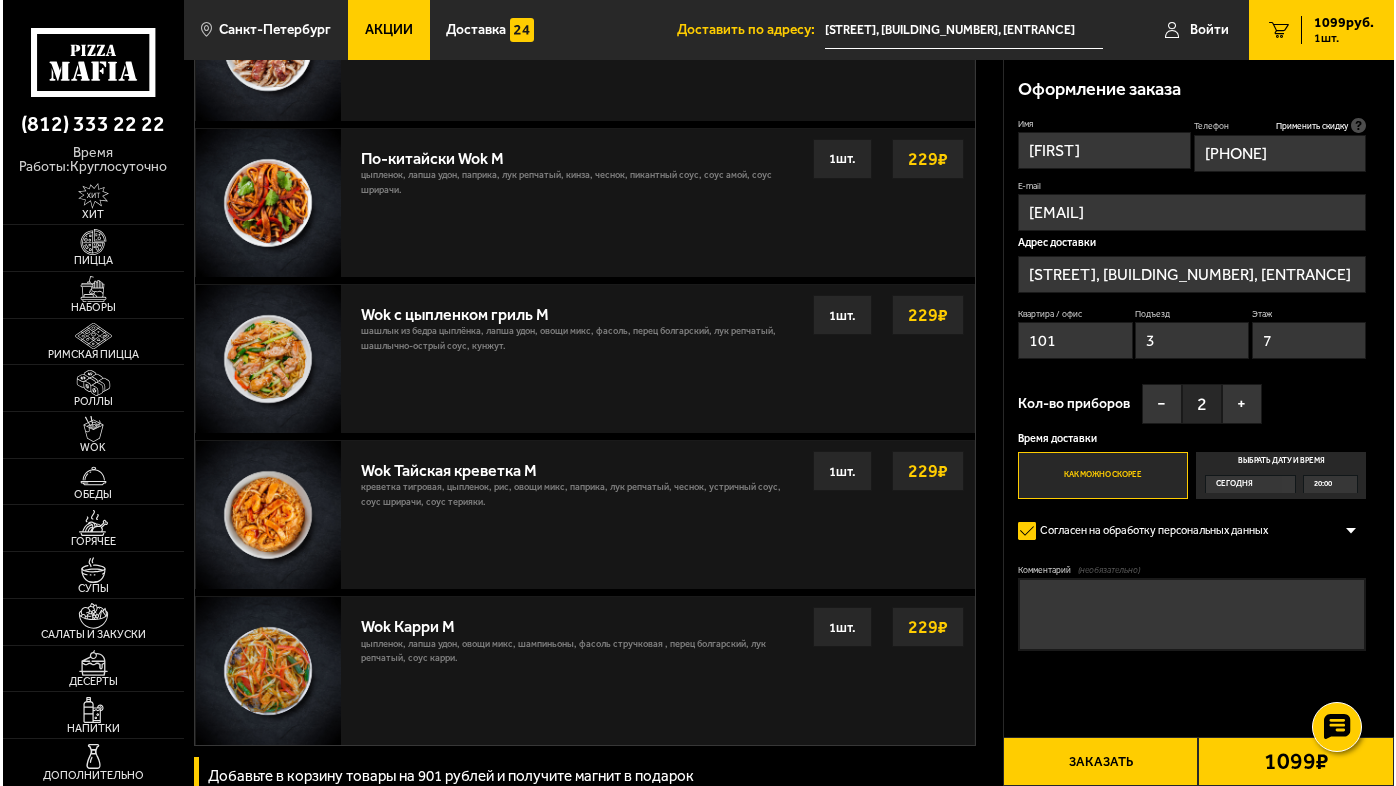 scroll, scrollTop: 1100, scrollLeft: 0, axis: vertical 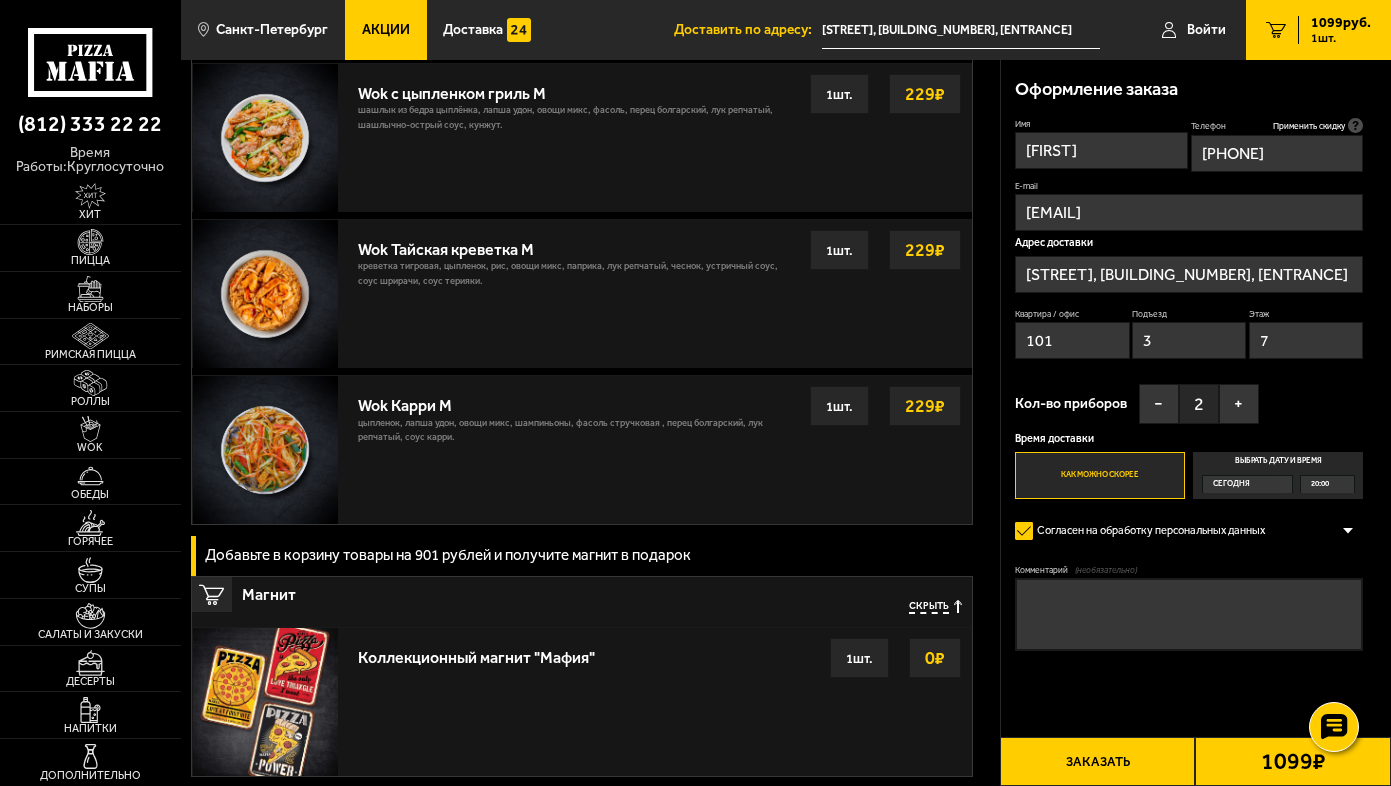 click on "Заказать" at bounding box center [1098, 761] 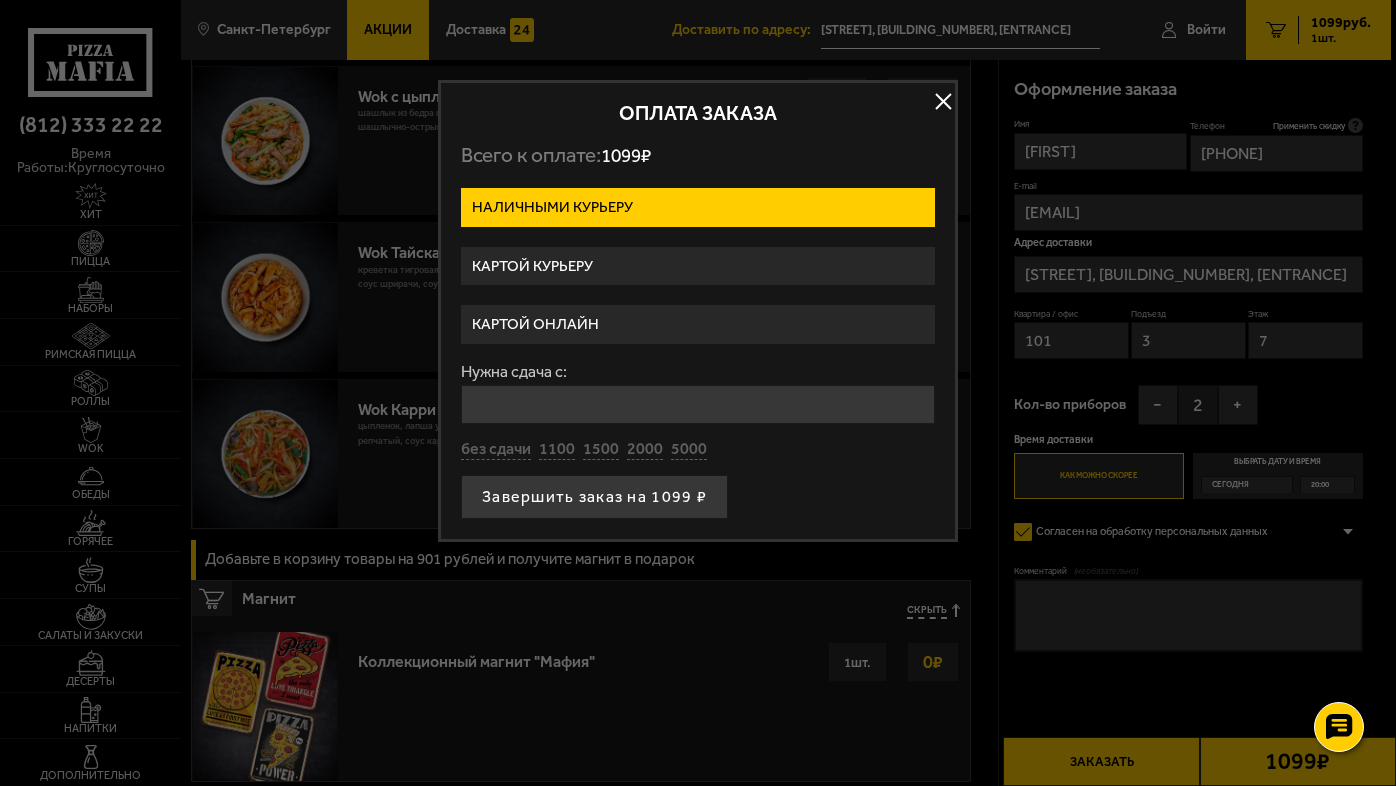 click on "Картой курьеру" at bounding box center (698, 266) 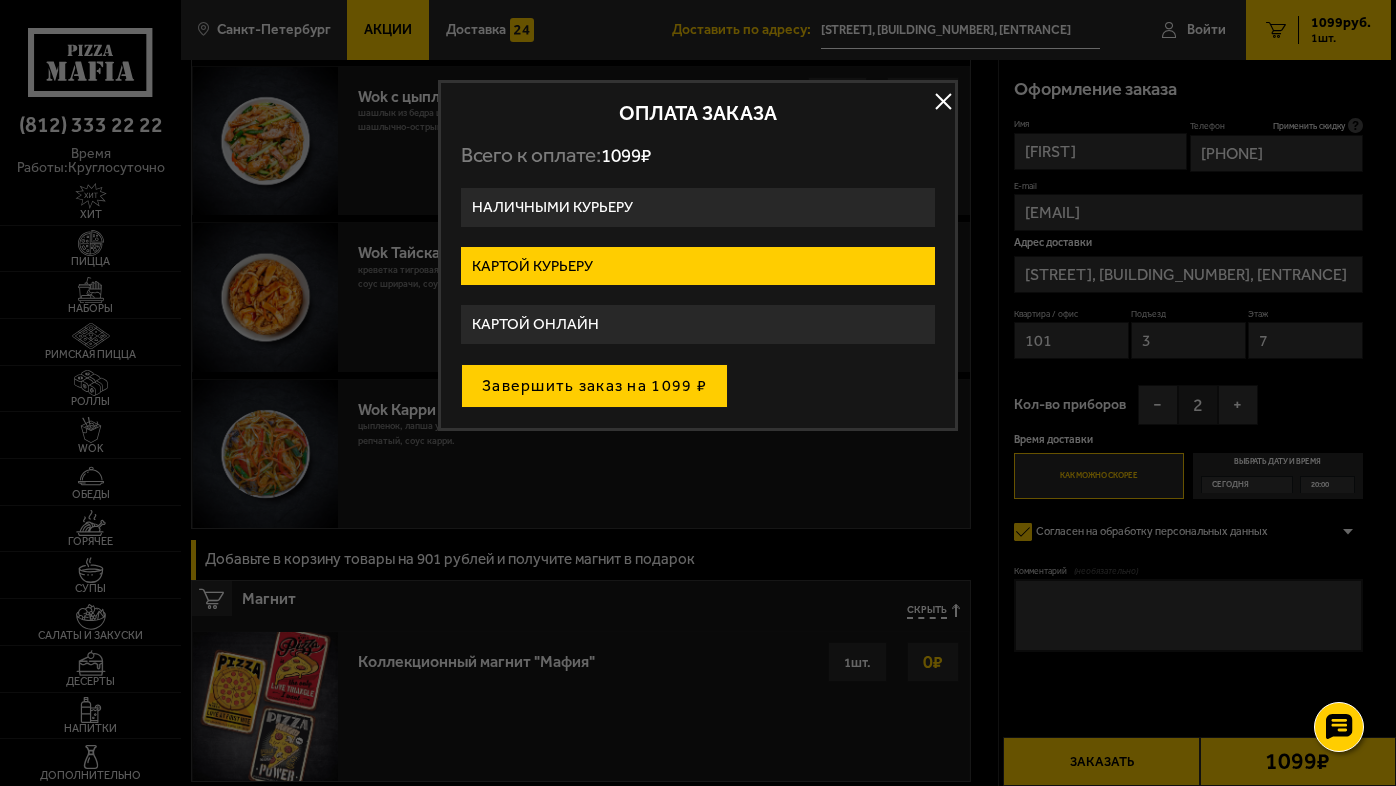 click on "Завершить заказ на 1099 ₽" at bounding box center [594, 386] 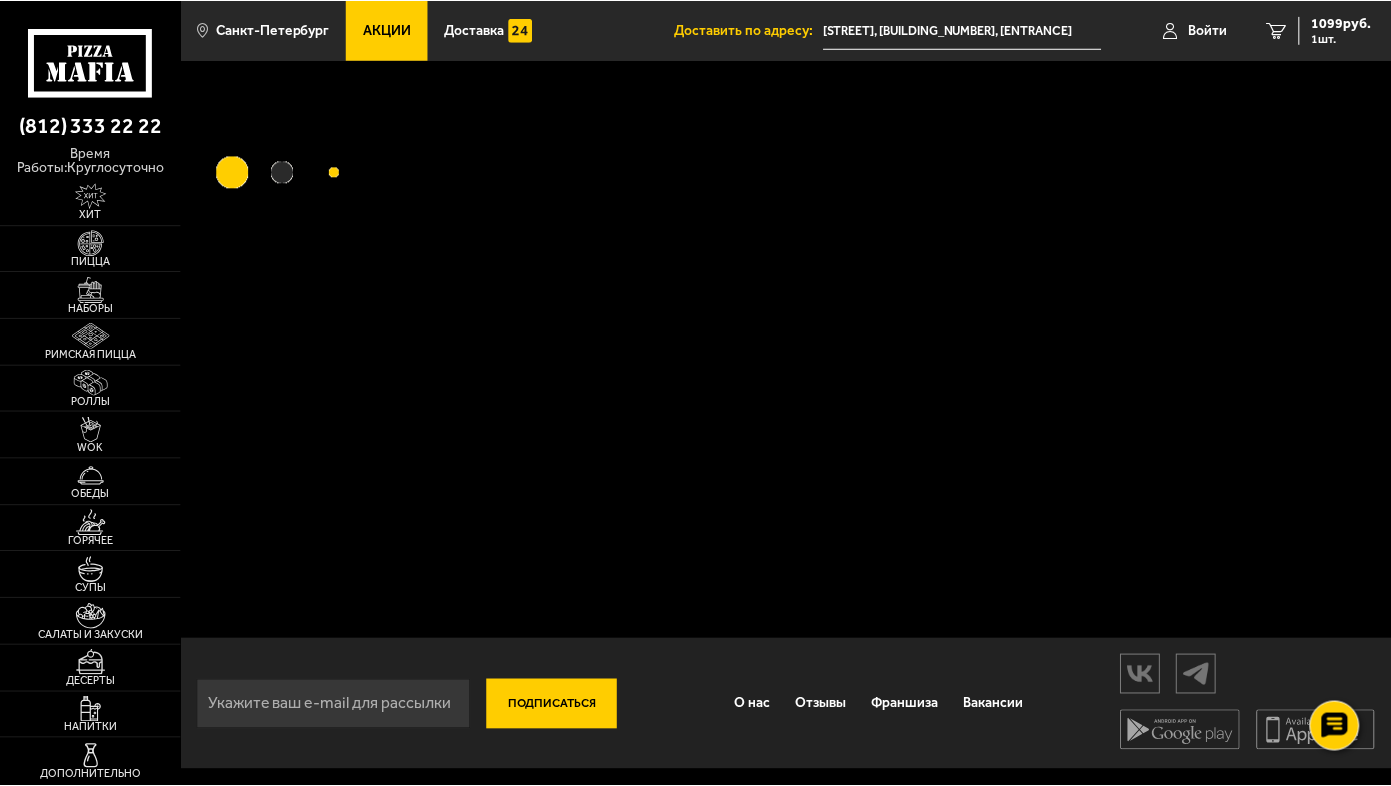 scroll, scrollTop: 0, scrollLeft: 0, axis: both 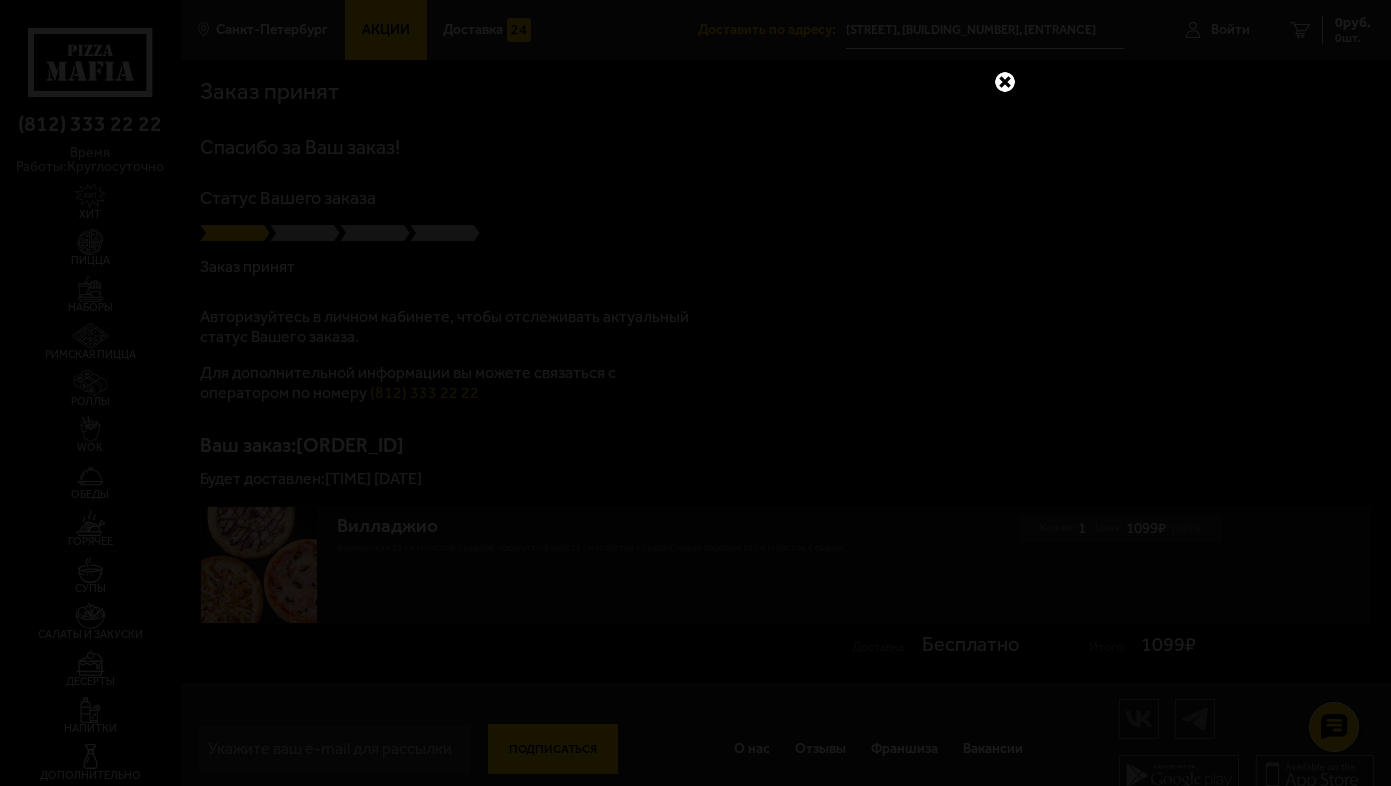 click at bounding box center (1005, 82) 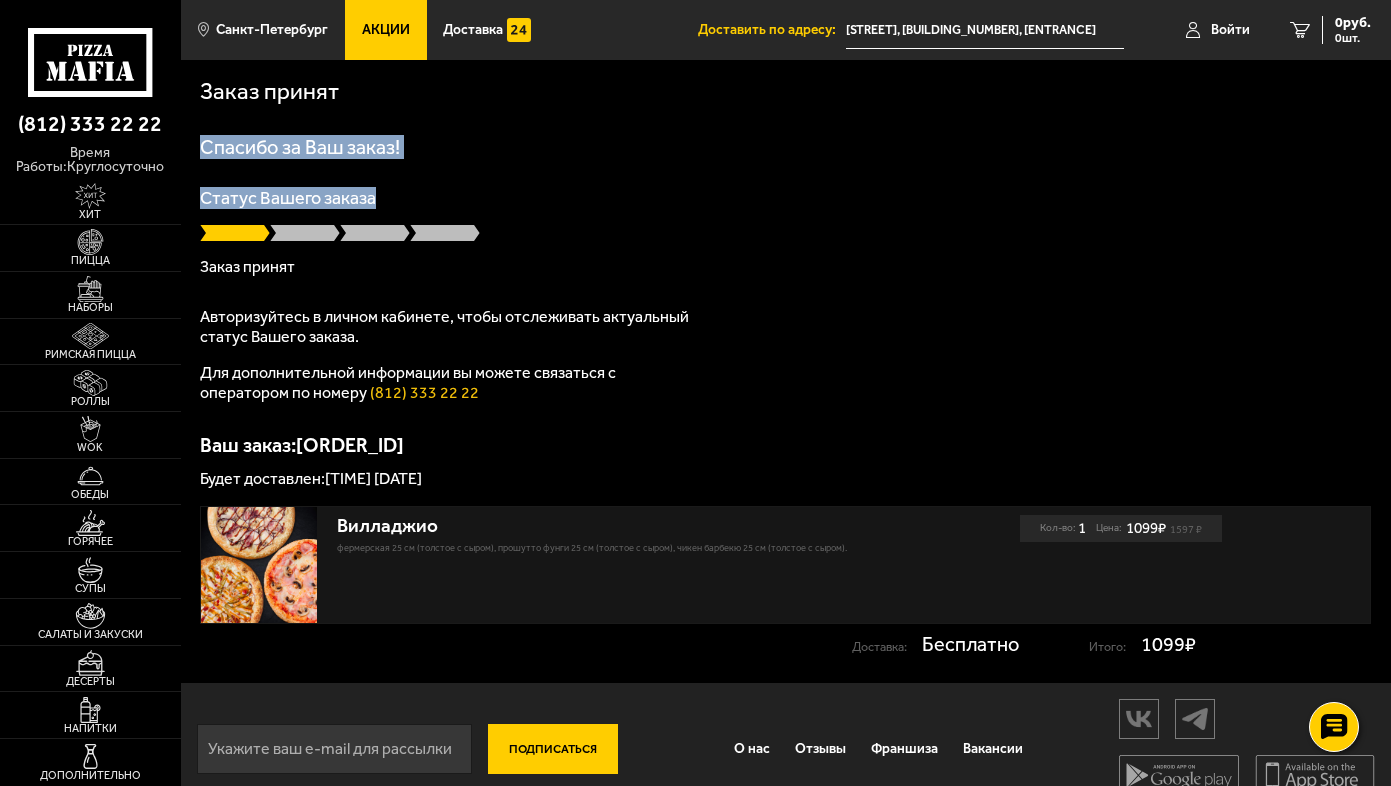 drag, startPoint x: 389, startPoint y: 191, endPoint x: 182, endPoint y: 120, distance: 218.83784 